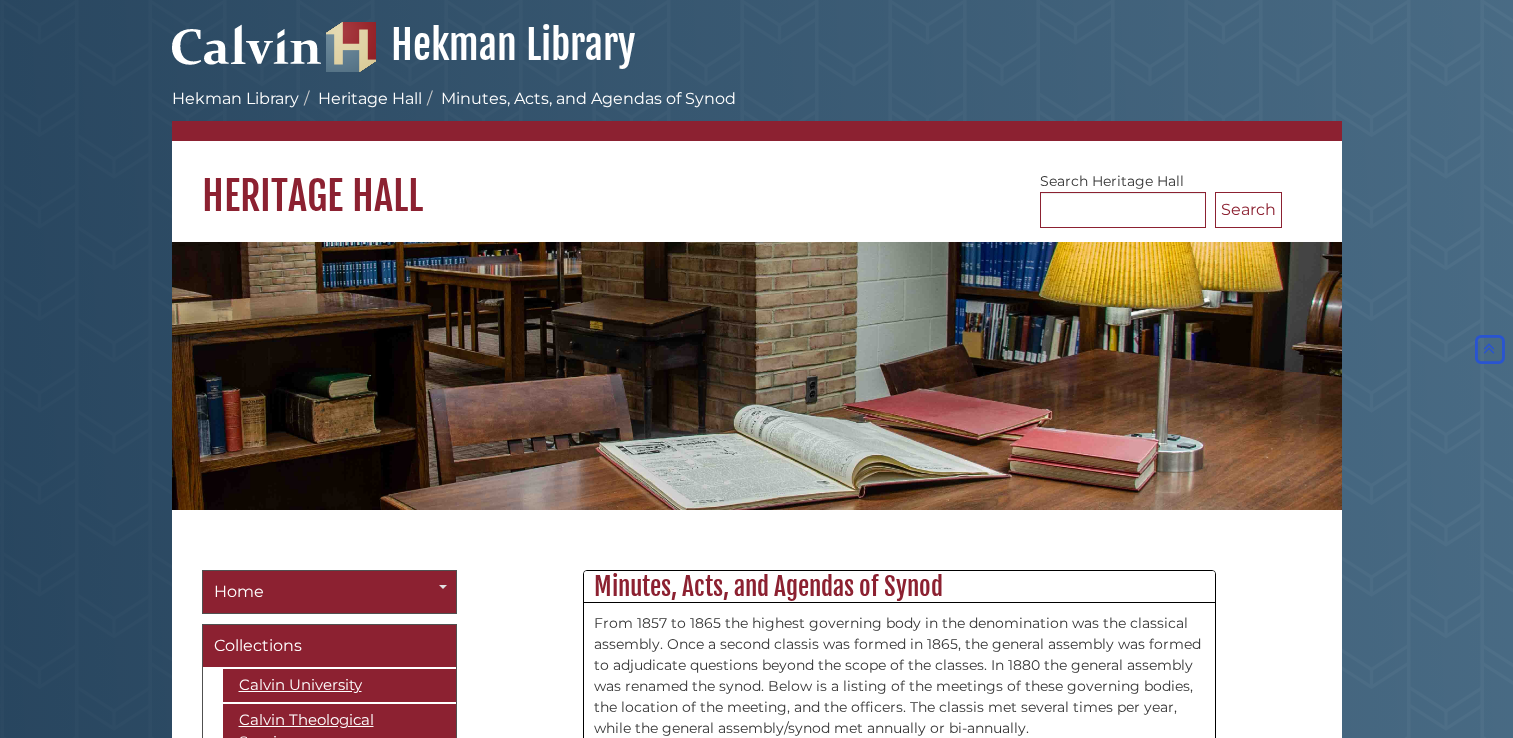 scroll, scrollTop: 25698, scrollLeft: 0, axis: vertical 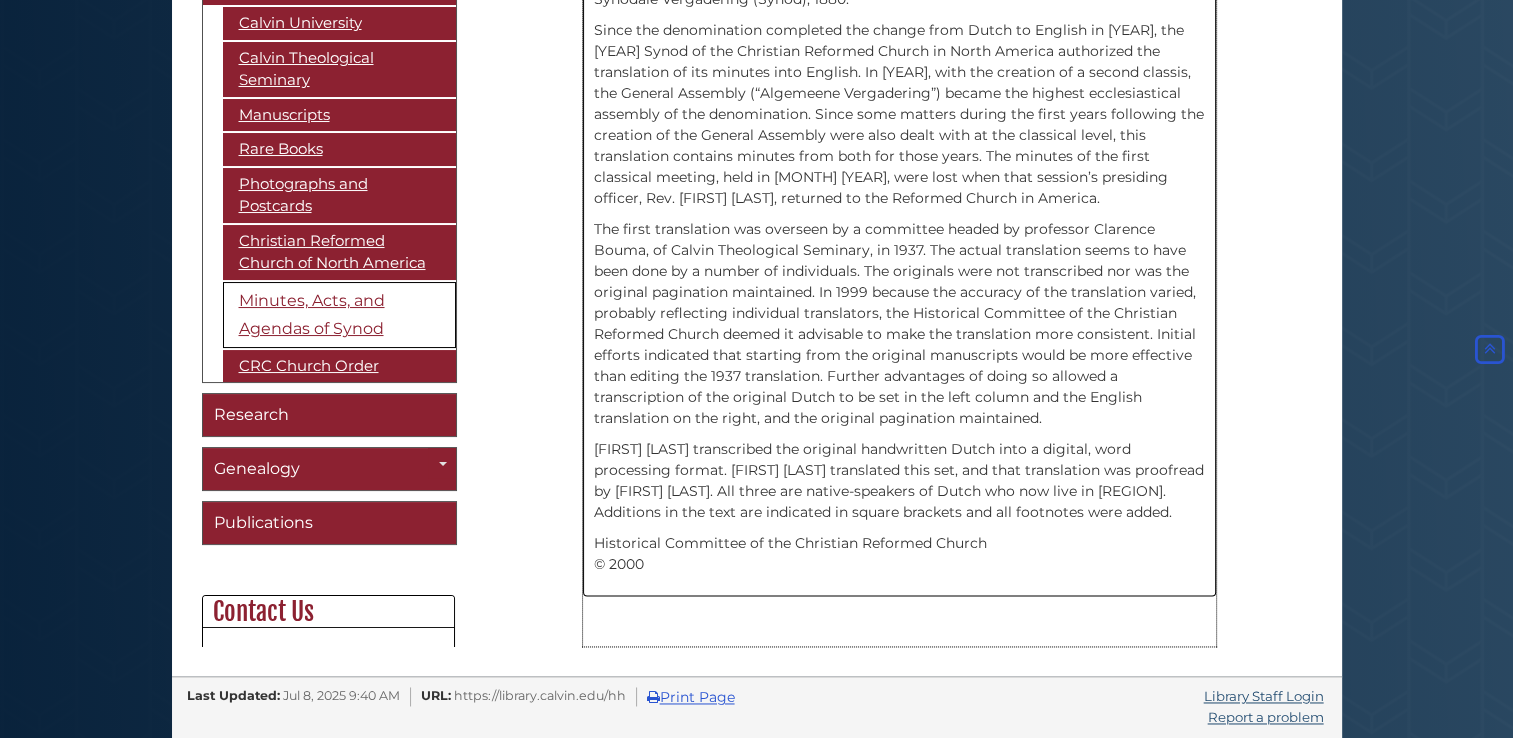 click on "The first translation was overseen by a committee headed by professor Clarence Bouma, of Calvin Theological Seminary, in 1937. The actual translation seems to have been done by a number of individuals. The originals were not transcribed nor was the original pagination maintained. In 1999 because the accuracy of the translation varied, probably reflecting individual translators, the Historical Committee of the Christian Reformed Church deemed it advisable to make the translation more consistent. Initial efforts indicated that starting from the original manuscripts would be more effective than editing the 1937 translation. Further advantages of doing so allowed a transcription of the original Dutch to be set in the left column and the English translation on the right, and the original pagination maintained." at bounding box center (899, 324) 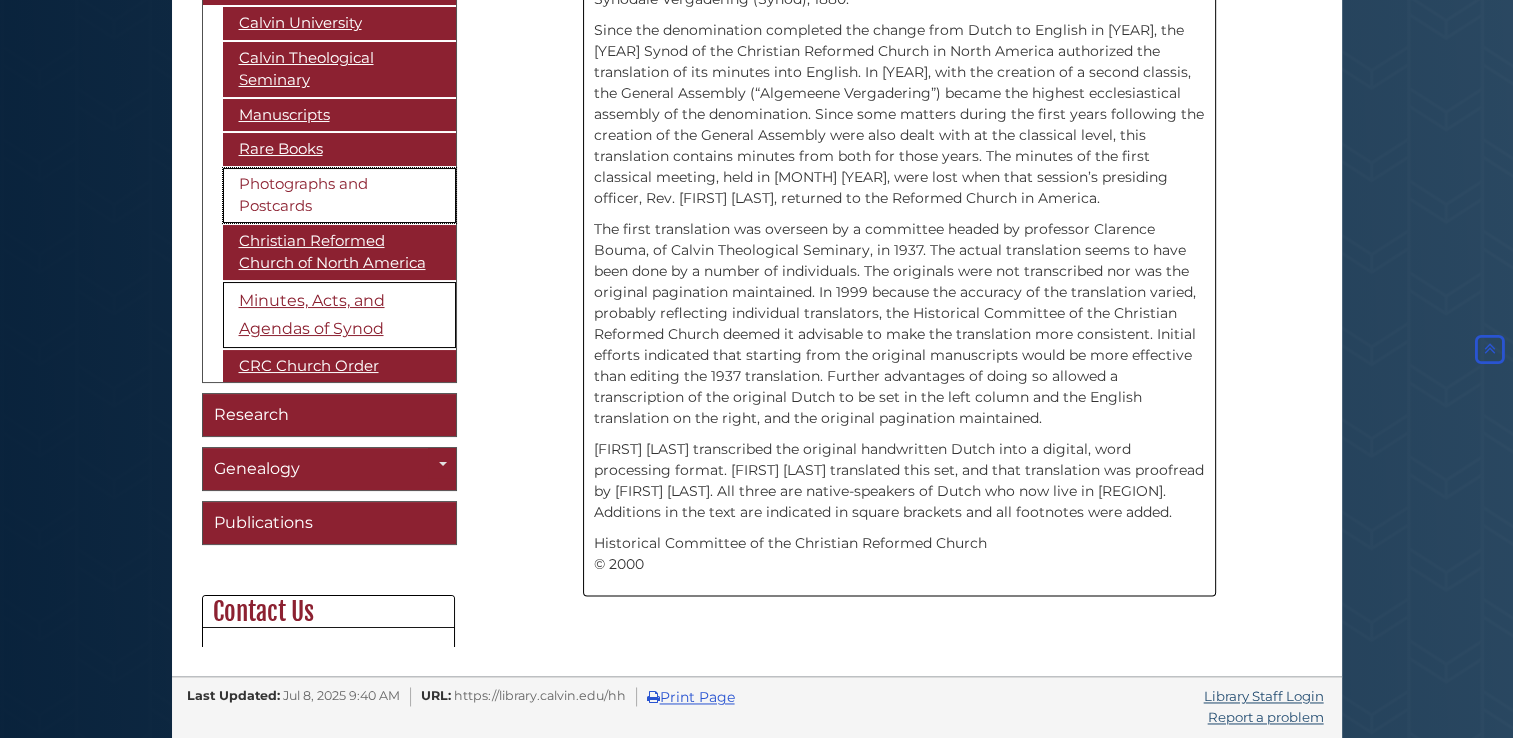 click on "Photographs and Postcards" at bounding box center (339, 195) 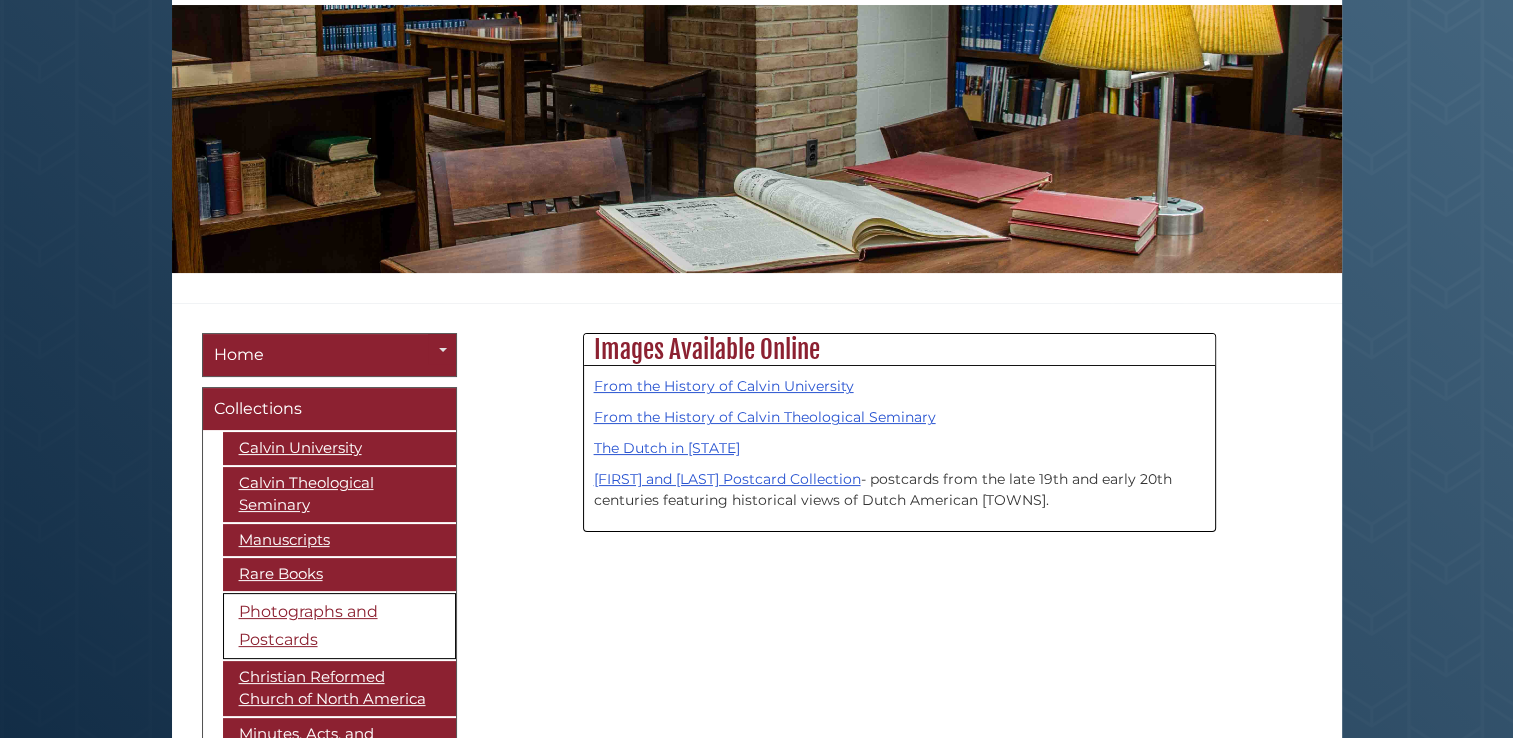 scroll, scrollTop: 320, scrollLeft: 0, axis: vertical 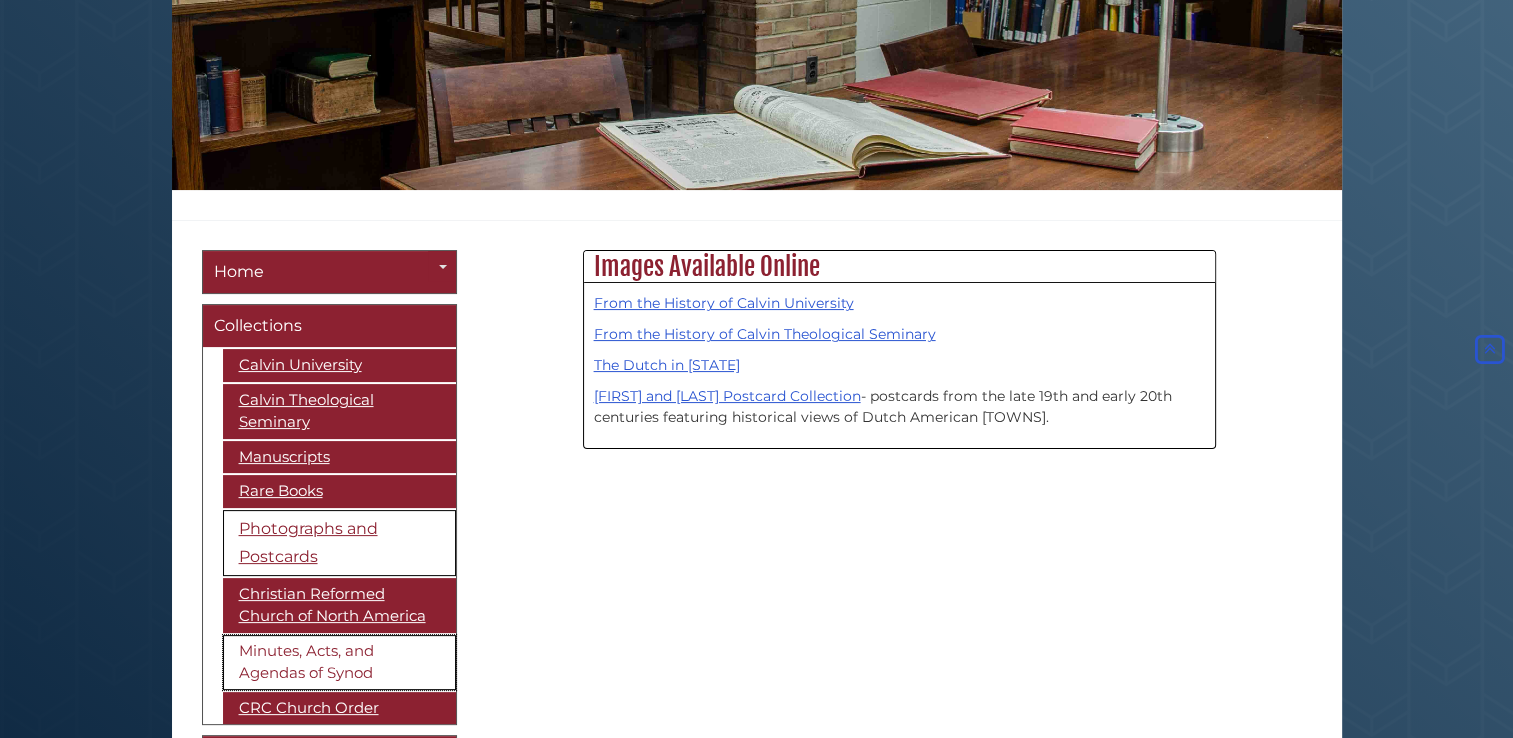 click on "Minutes, Acts, and Agendas of Synod" at bounding box center (339, 662) 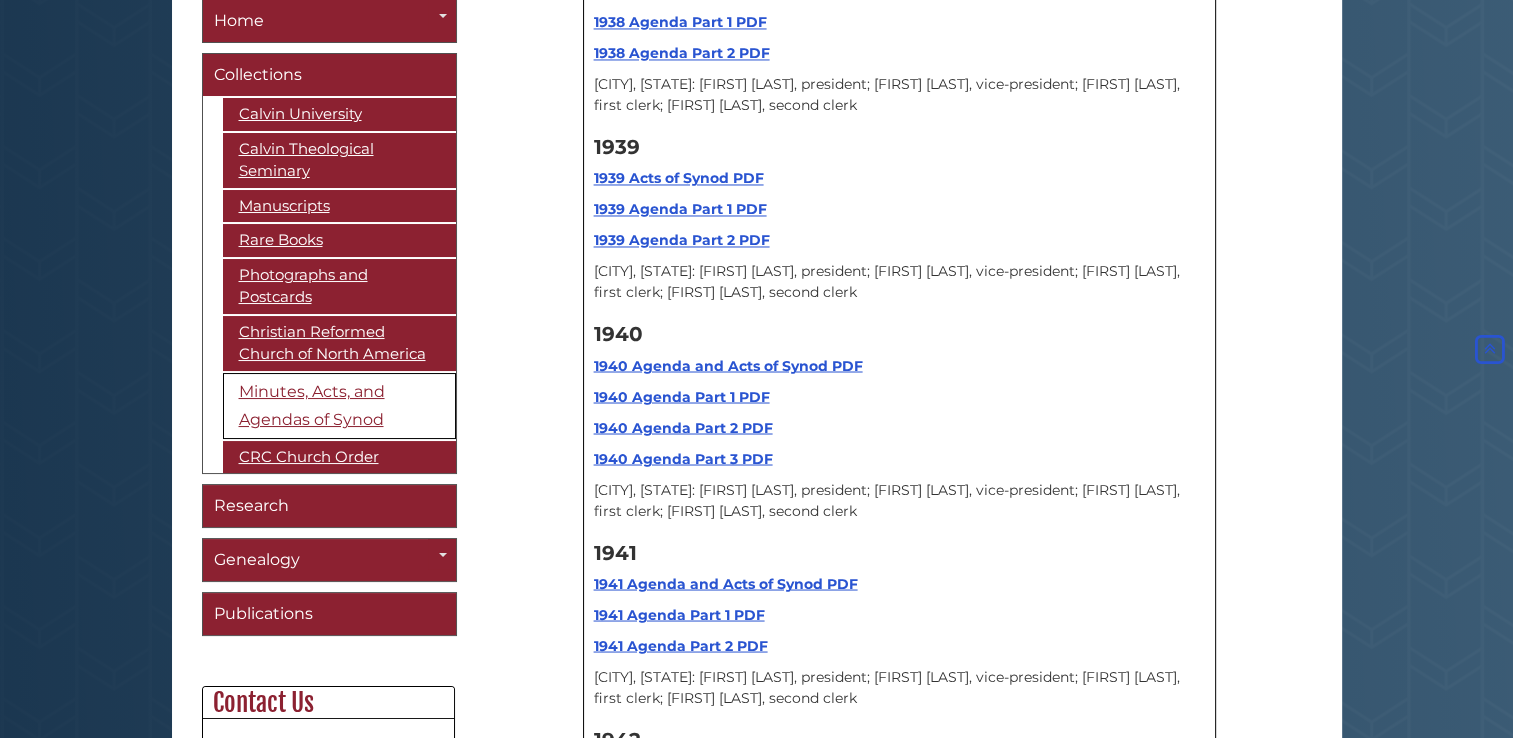scroll, scrollTop: 10975, scrollLeft: 0, axis: vertical 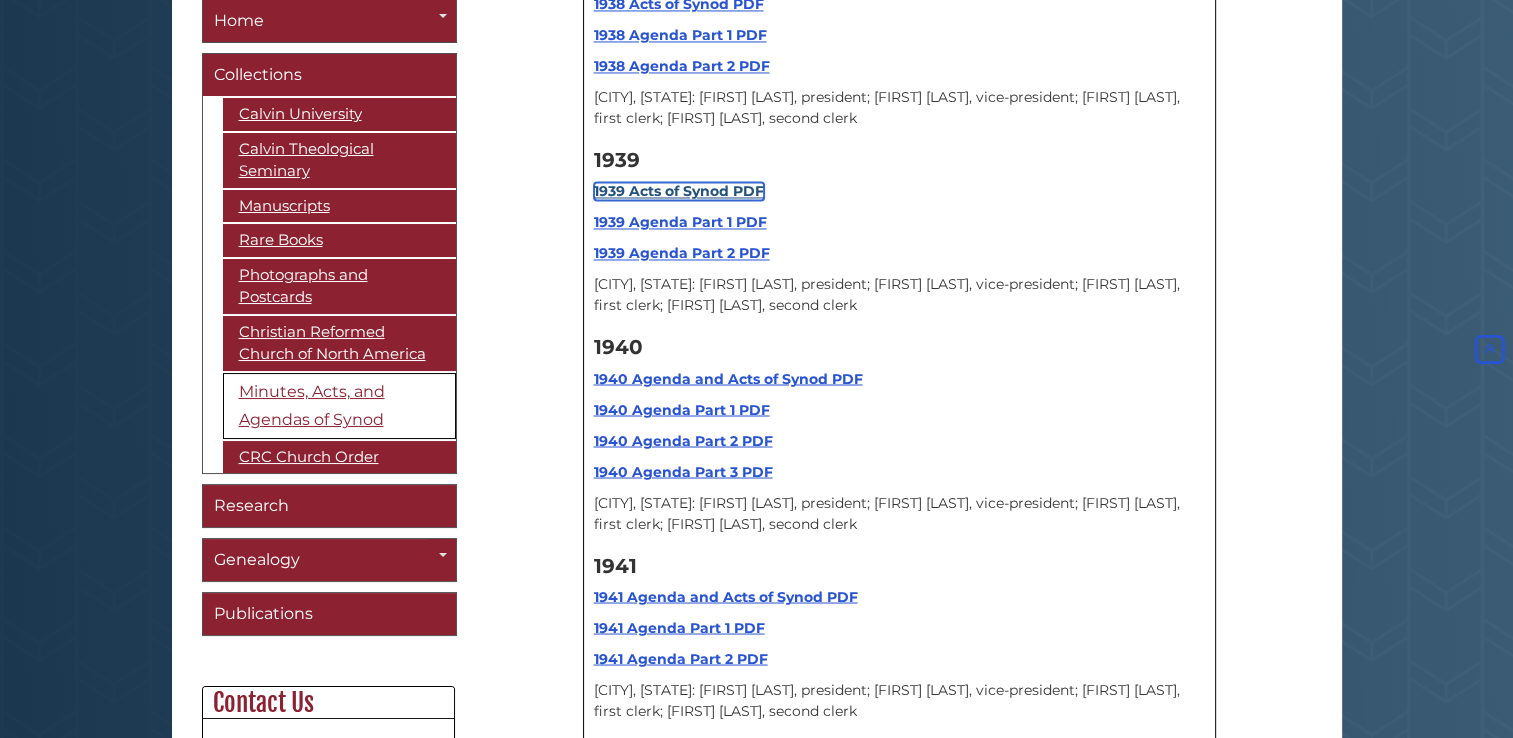 click on "1939 Acts of Synod PDF" at bounding box center [679, 191] 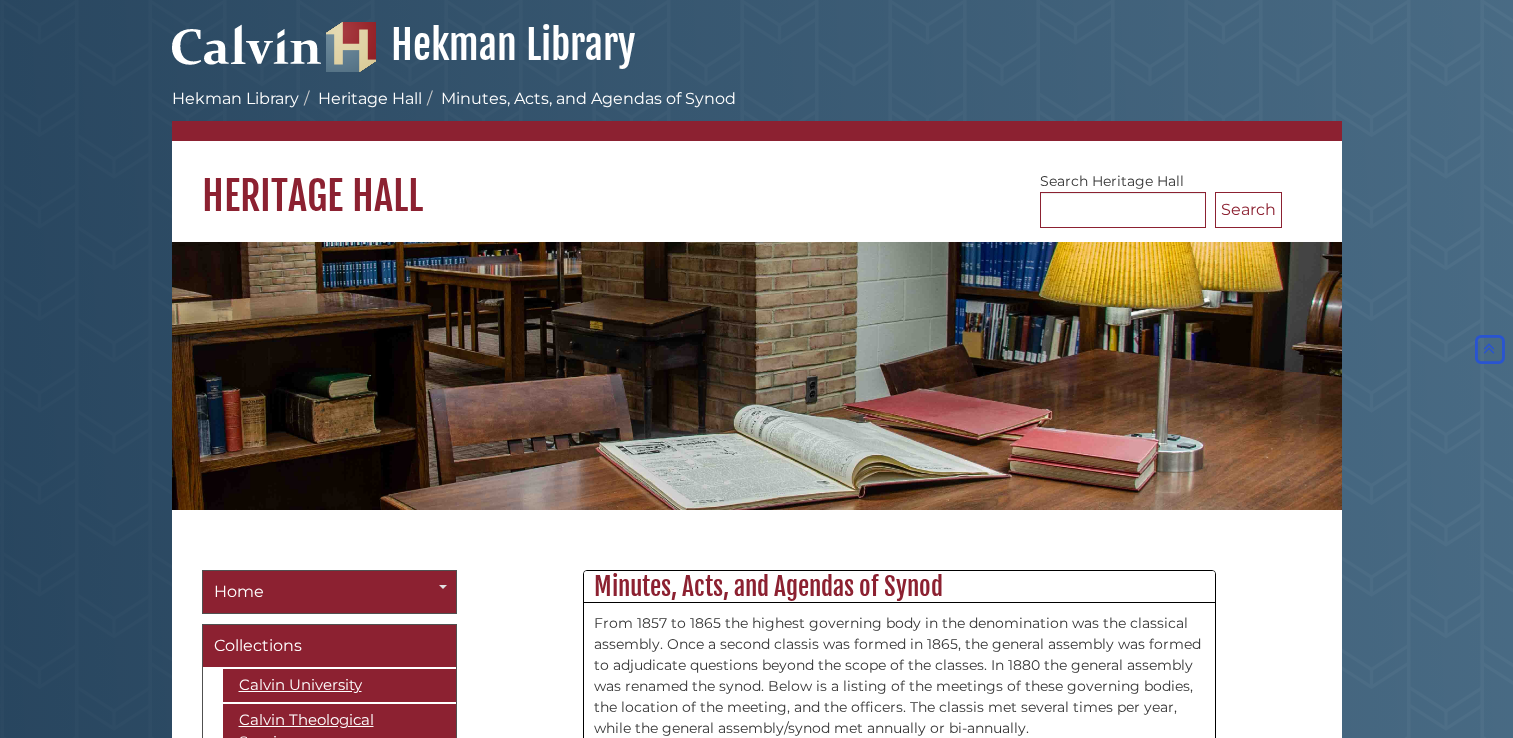 scroll, scrollTop: 10975, scrollLeft: 0, axis: vertical 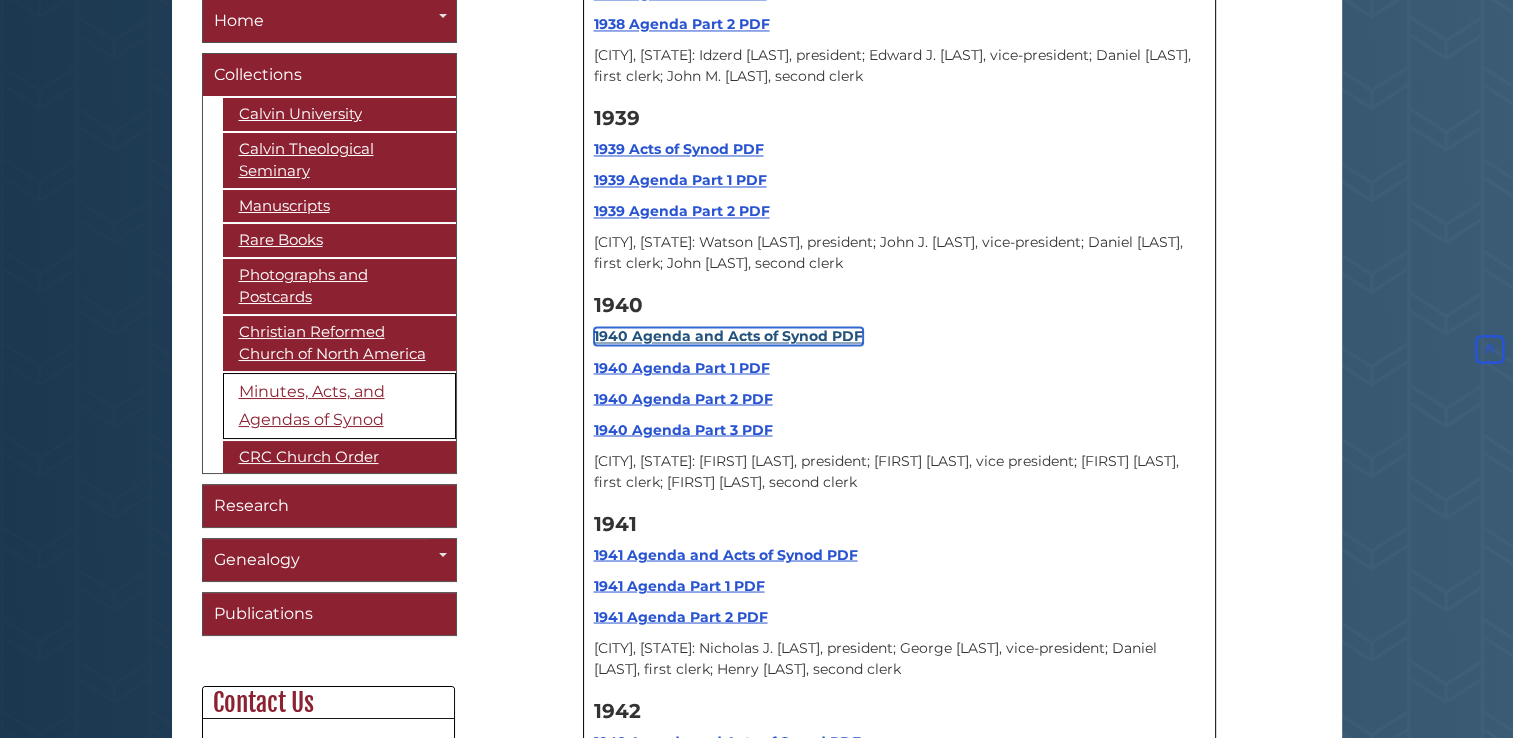 click on "1940 Agenda and Acts of Synod PDF" at bounding box center (728, 336) 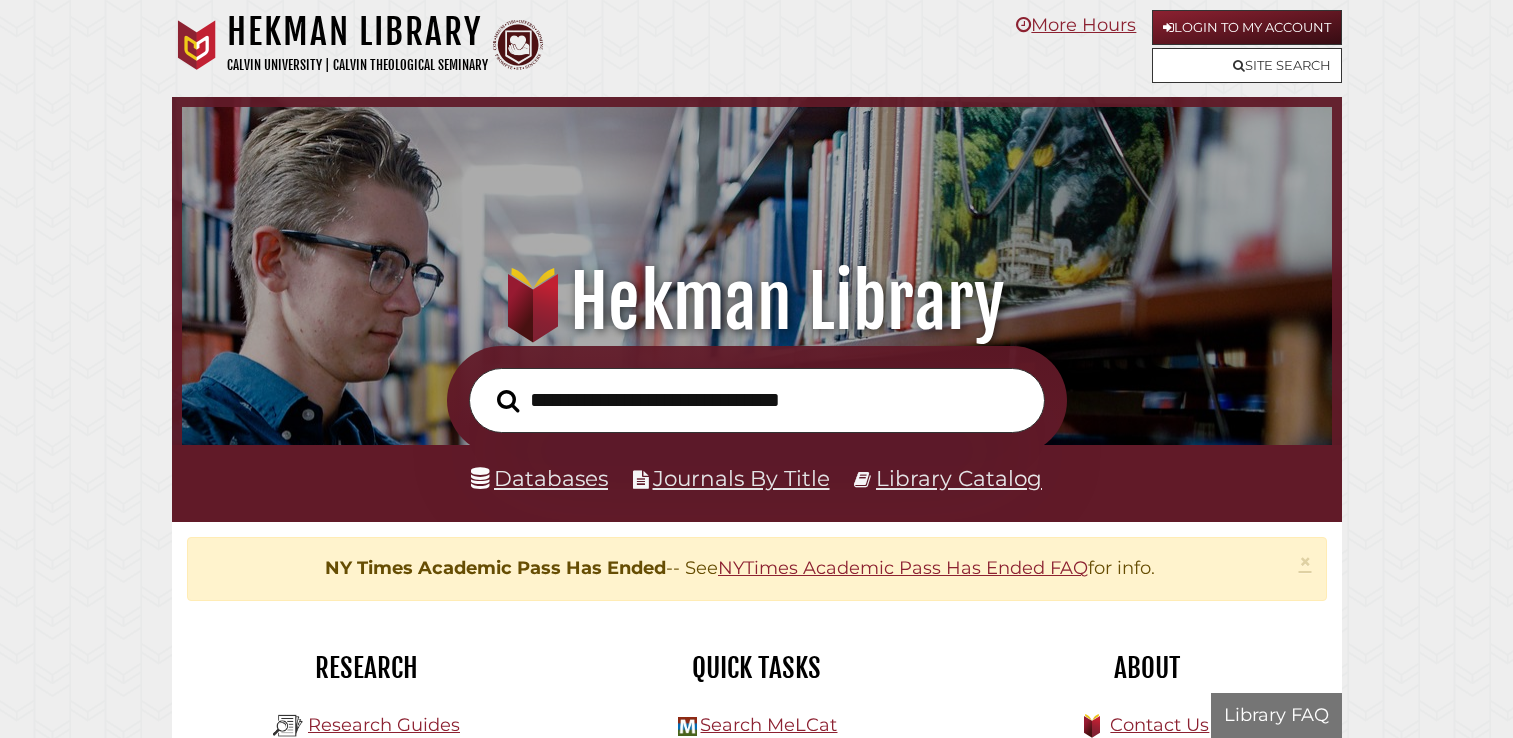 scroll, scrollTop: 0, scrollLeft: 0, axis: both 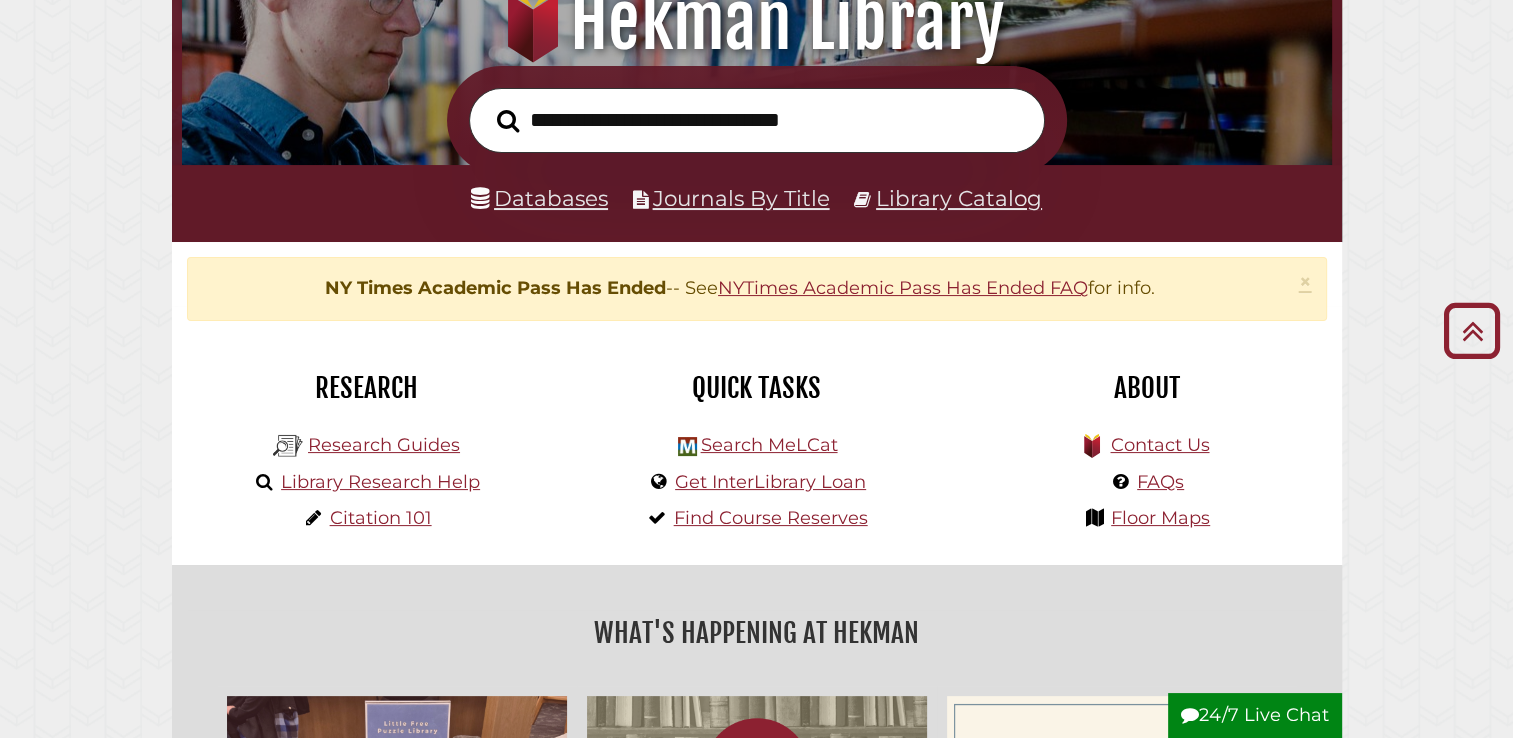click at bounding box center [757, 120] 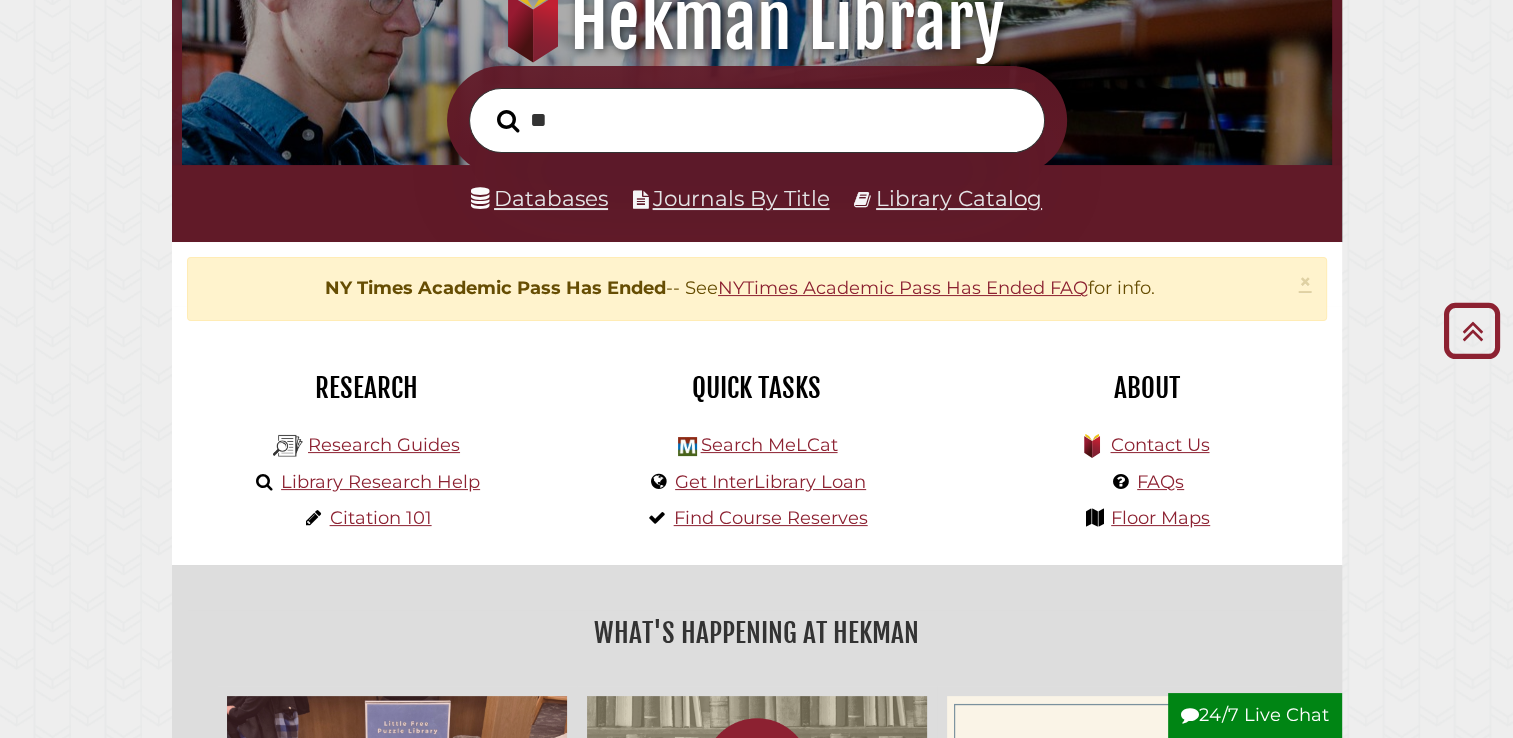 type on "*" 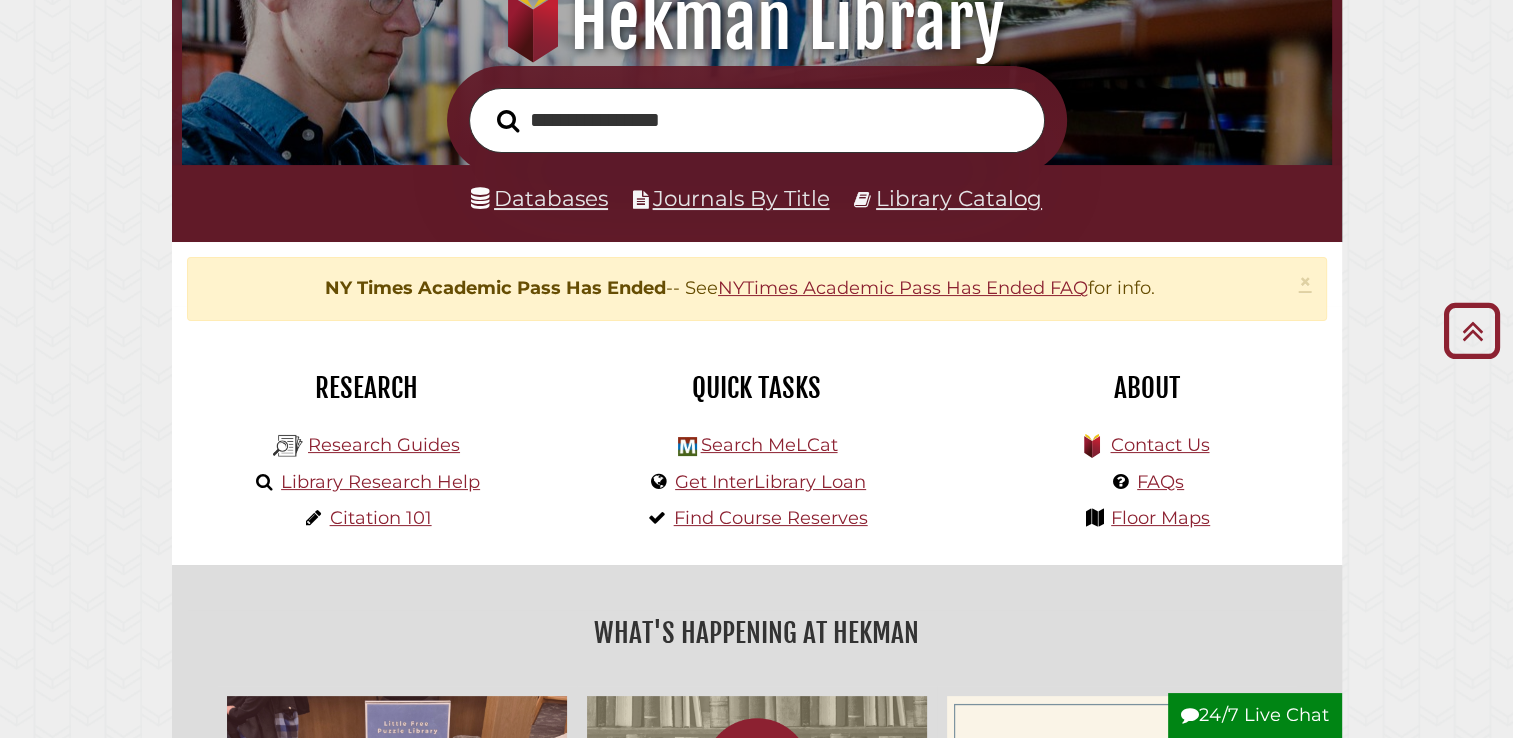 type on "**********" 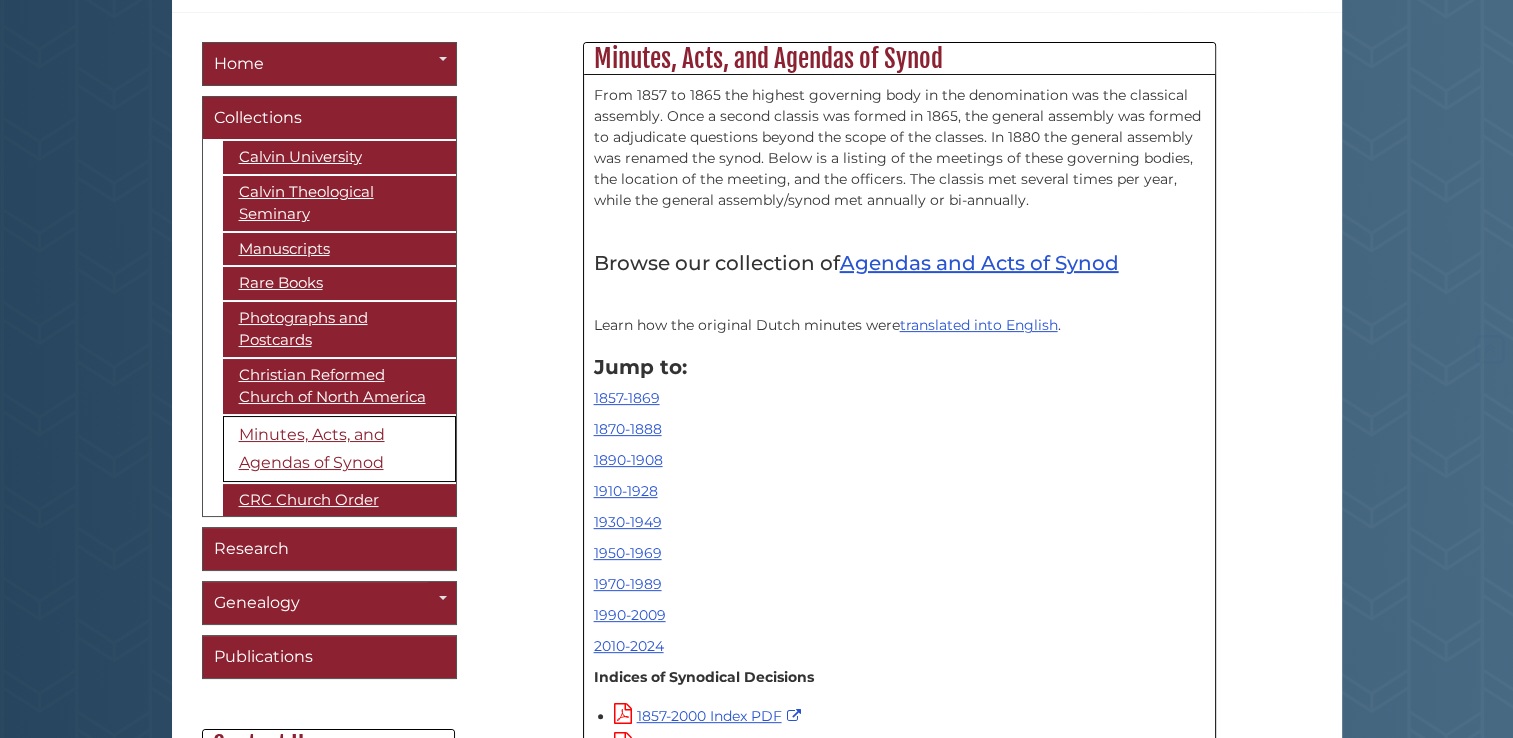 scroll, scrollTop: 645, scrollLeft: 0, axis: vertical 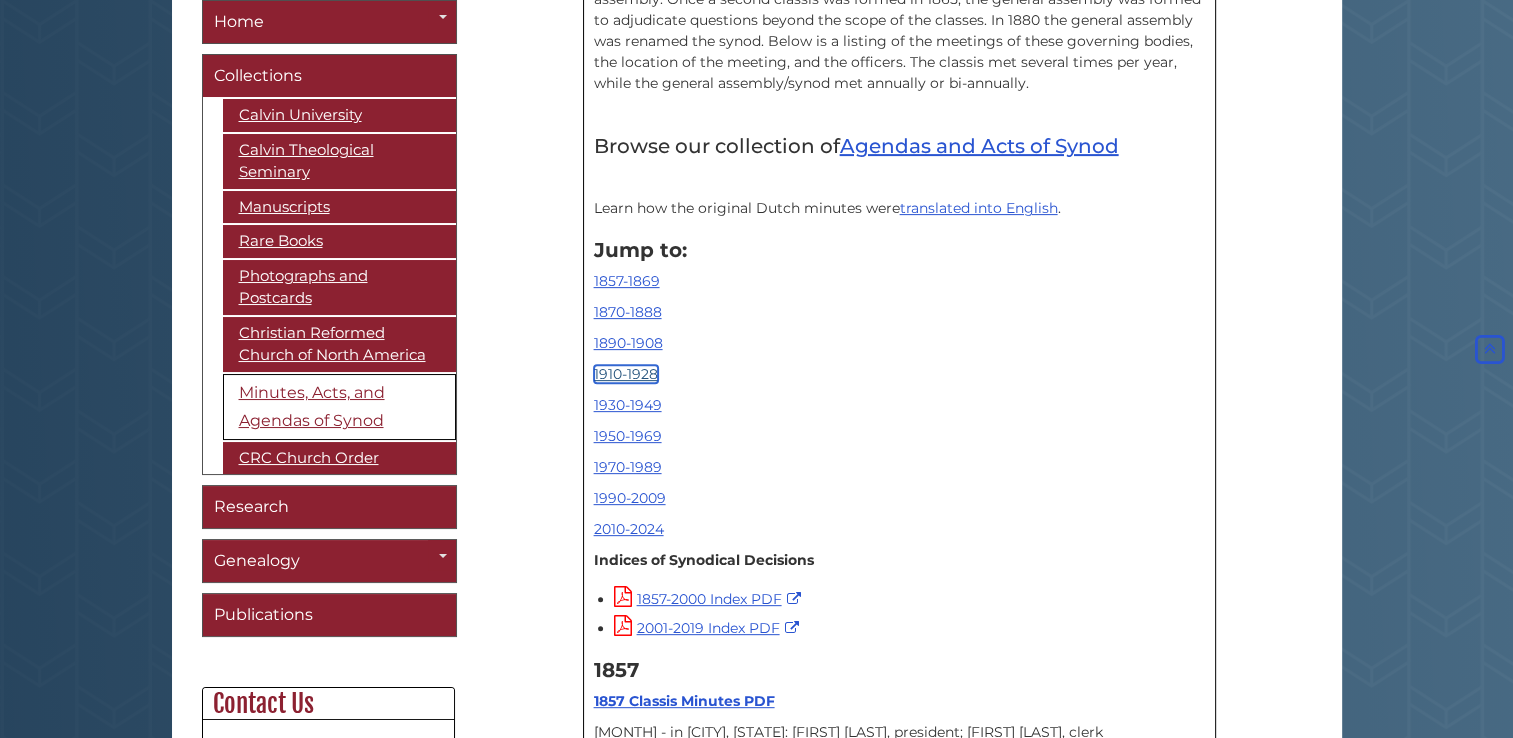 click on "1910-1928" at bounding box center [626, 374] 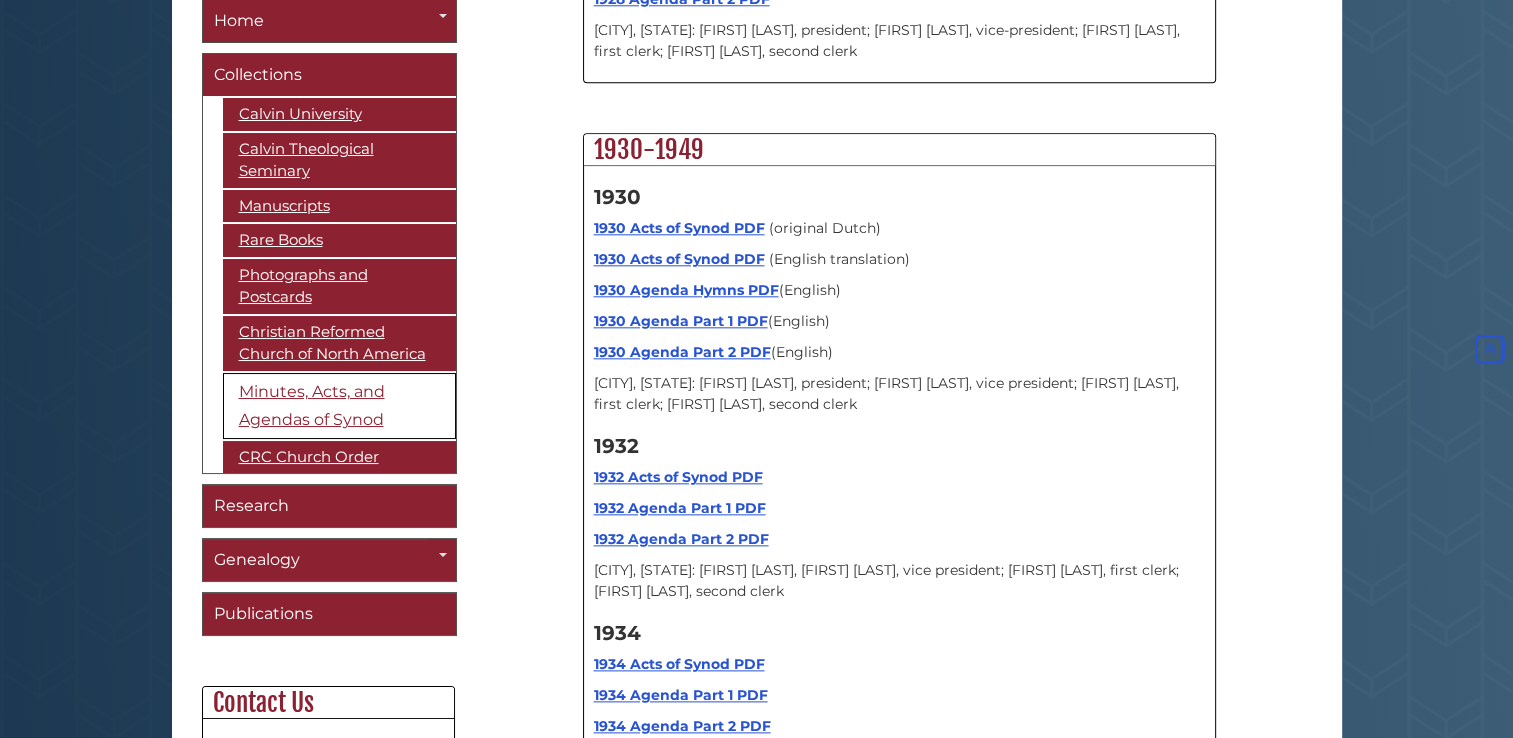 scroll, scrollTop: 9749, scrollLeft: 0, axis: vertical 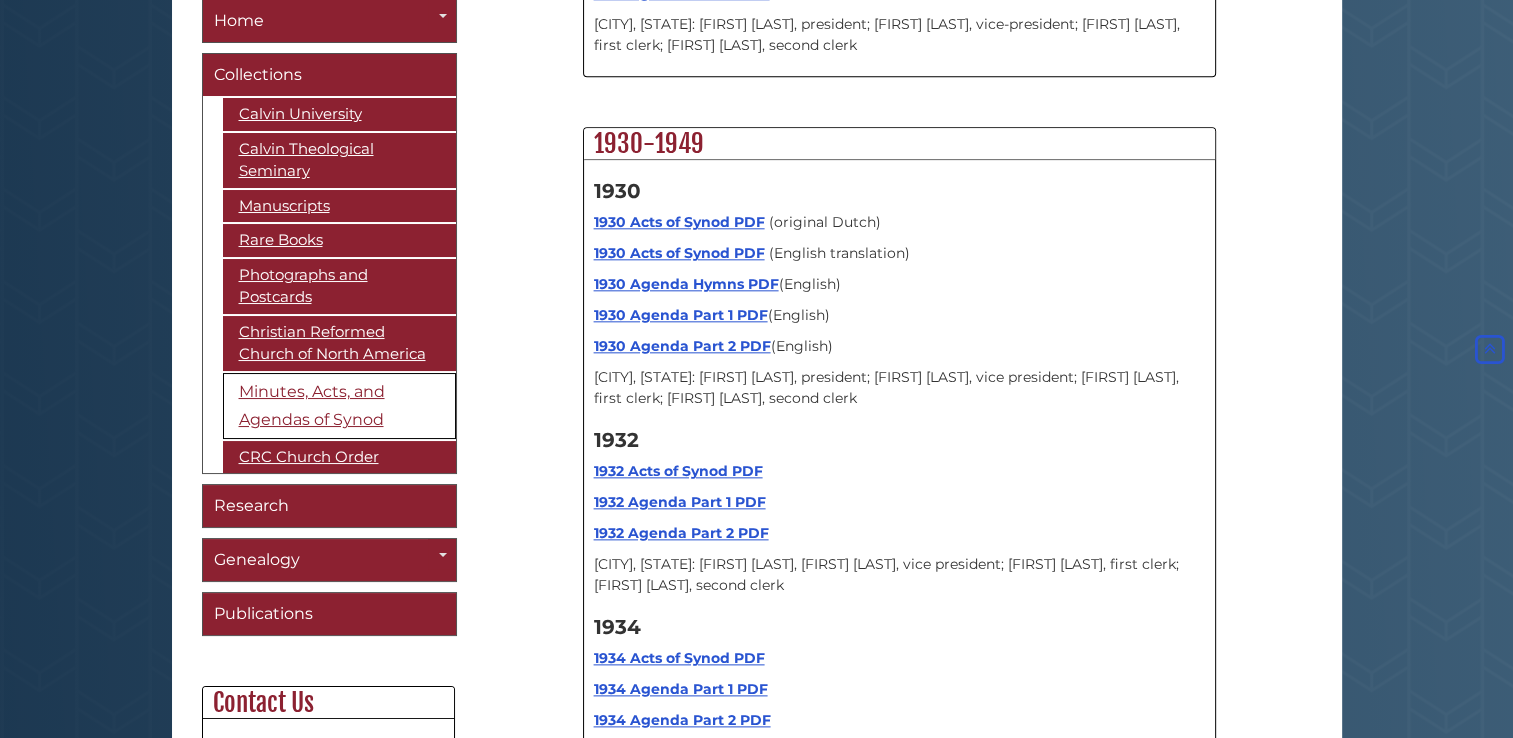 click on "1928 Acts of Synod PDF" at bounding box center [679, -69] 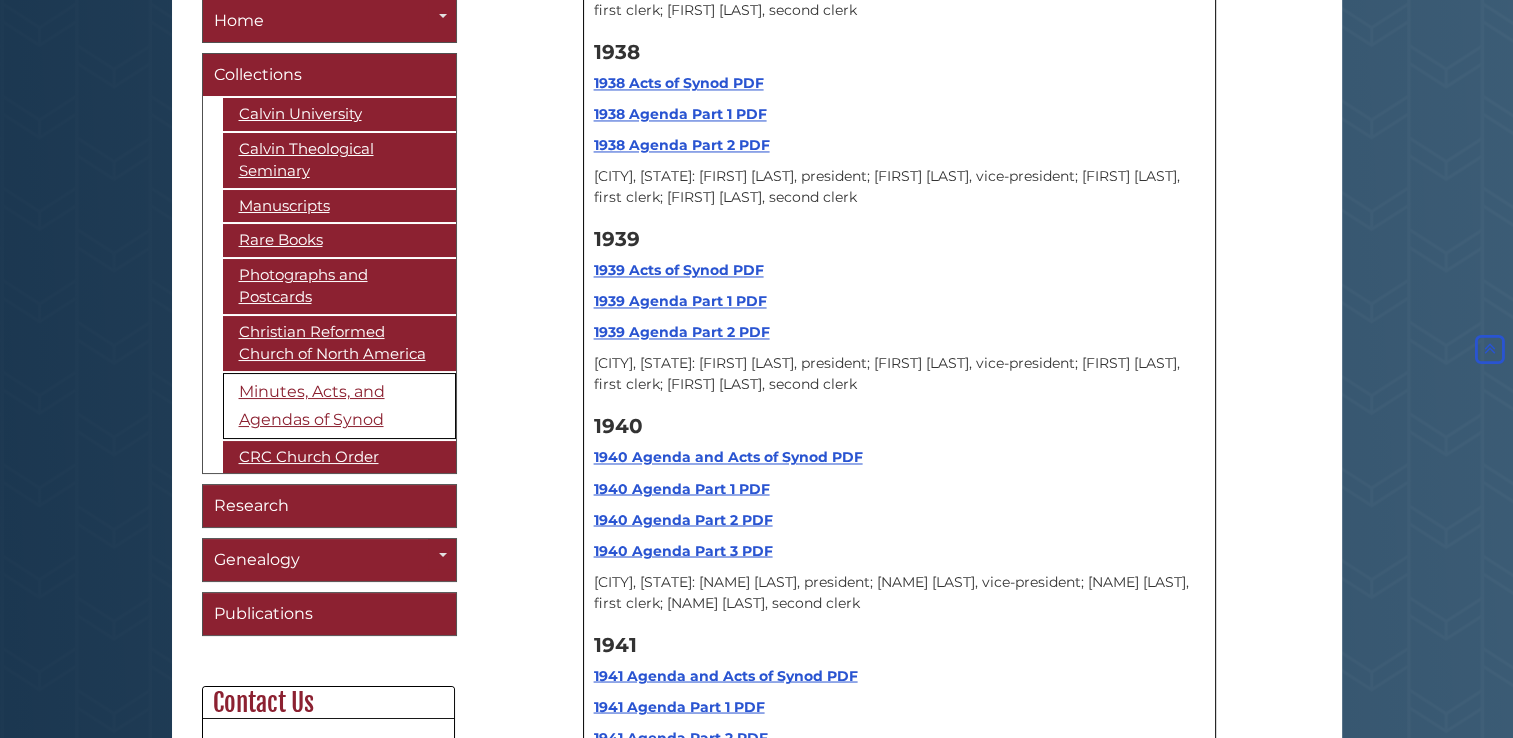 scroll, scrollTop: 10909, scrollLeft: 0, axis: vertical 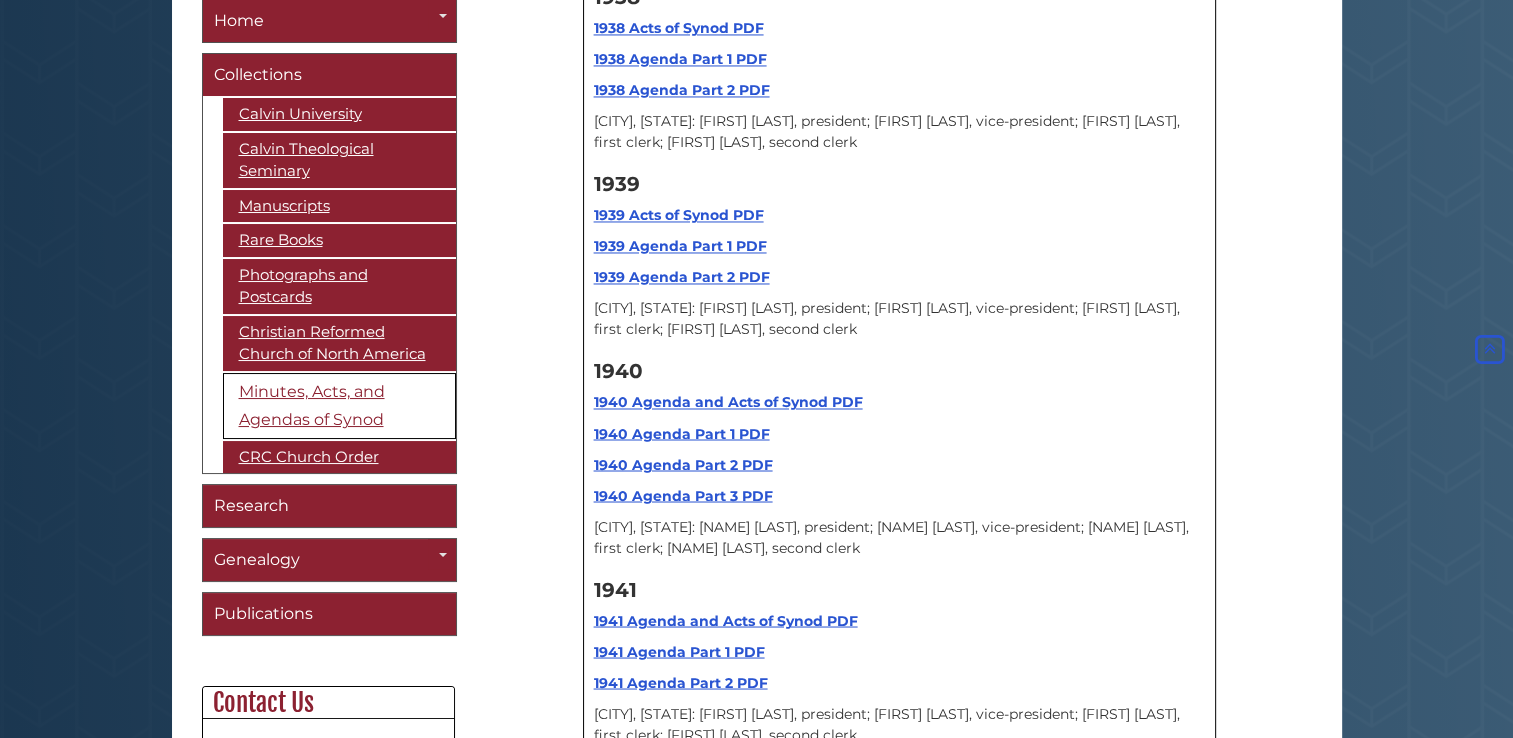 click on "1937 Acts of Synod PDF" at bounding box center [679, -128] 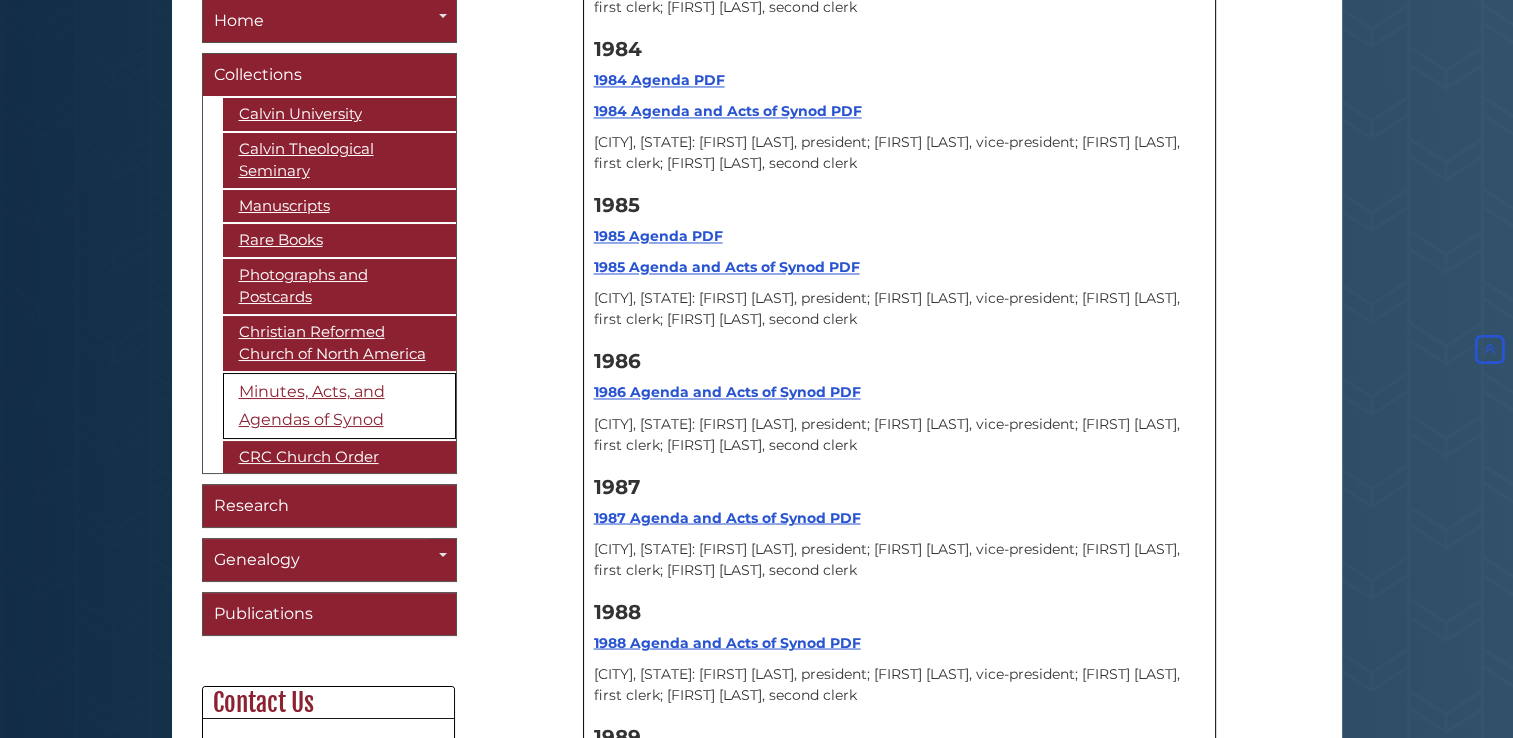 scroll, scrollTop: 18596, scrollLeft: 0, axis: vertical 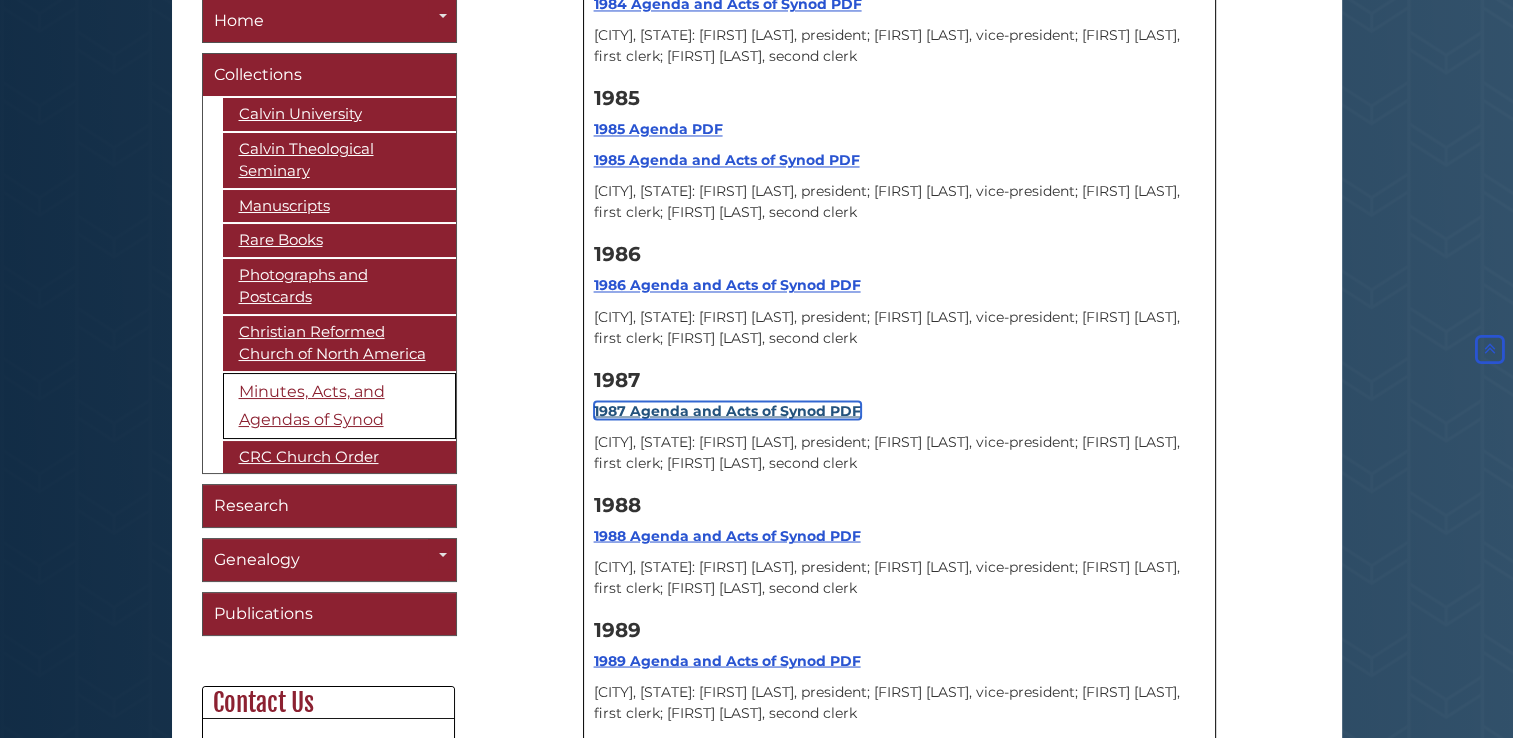 click on "1987 Agenda and Acts of Synod PDF" at bounding box center (727, 410) 